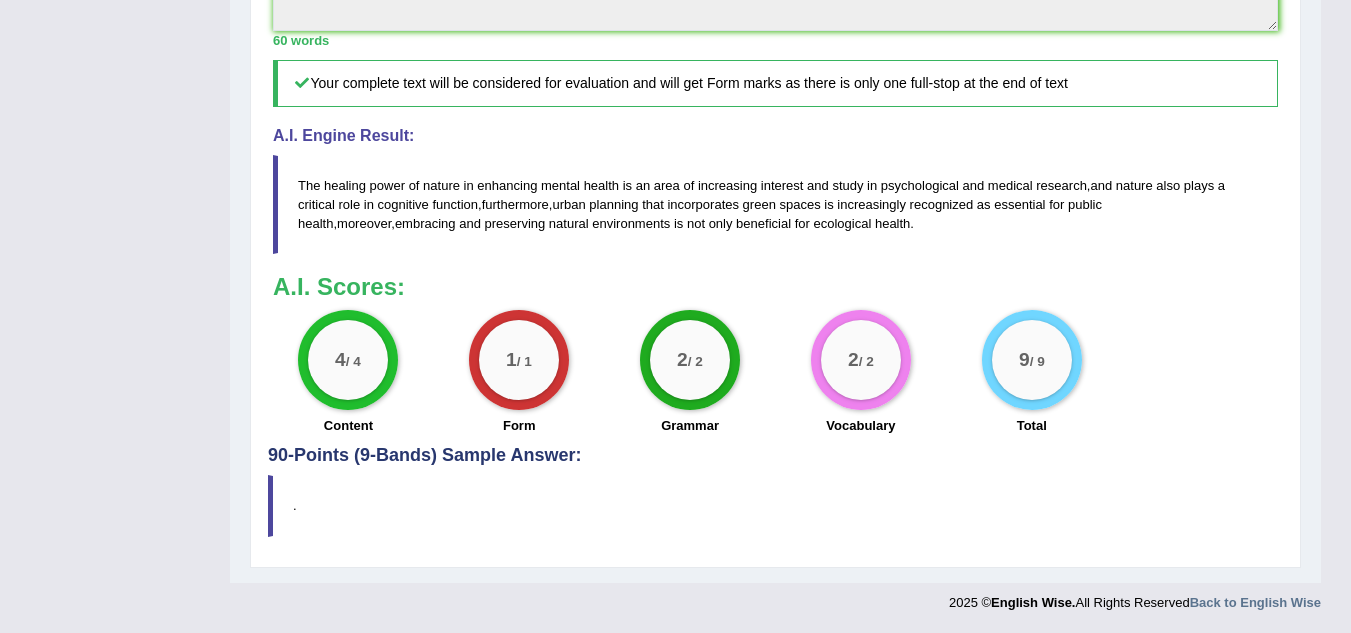 scroll, scrollTop: 0, scrollLeft: 0, axis: both 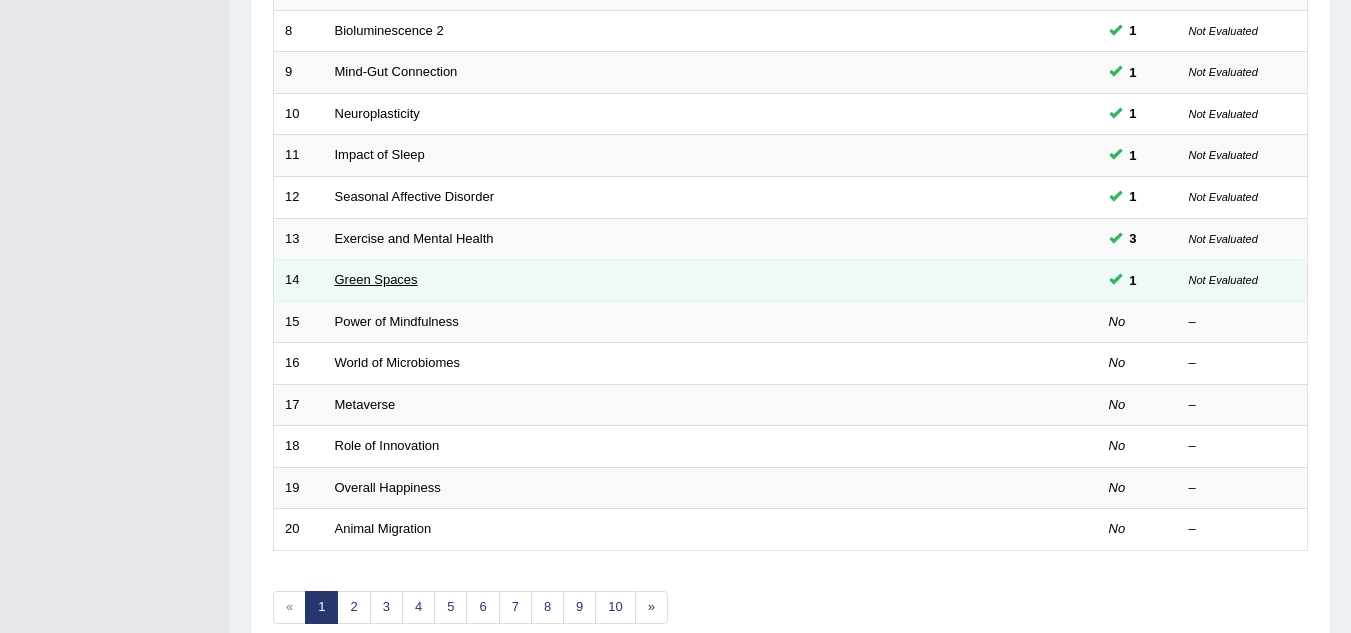 click on "Green Spaces" at bounding box center (376, 279) 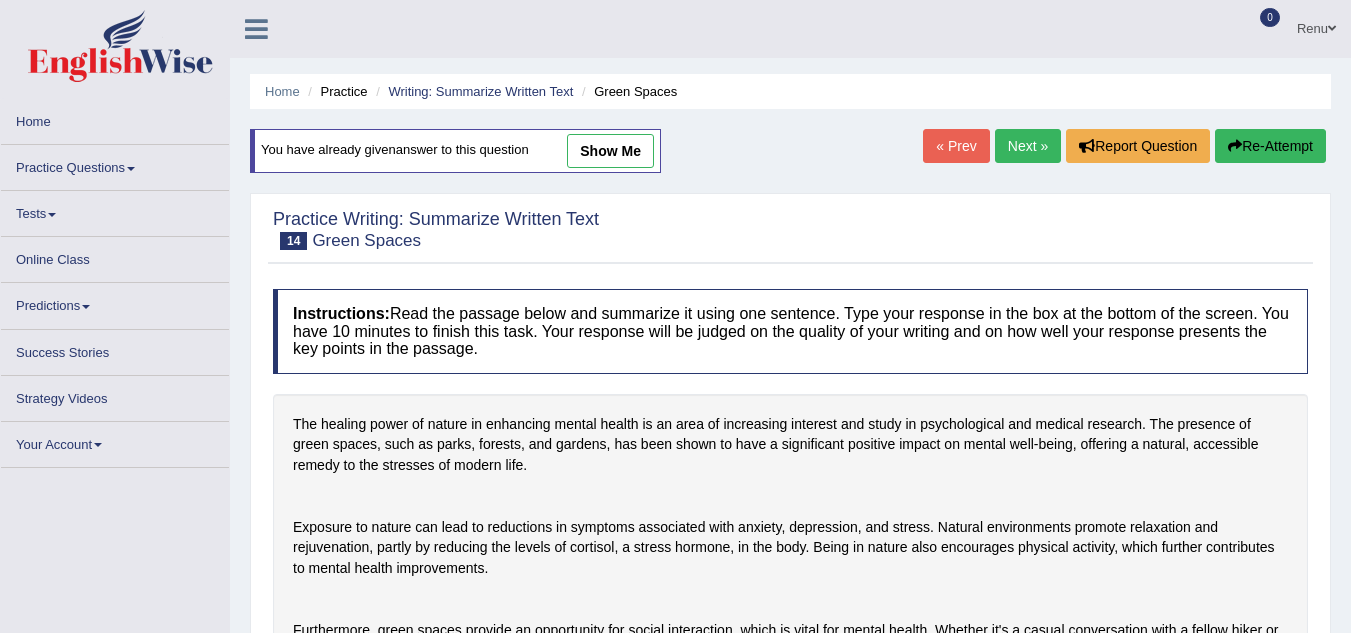 scroll, scrollTop: 33, scrollLeft: 0, axis: vertical 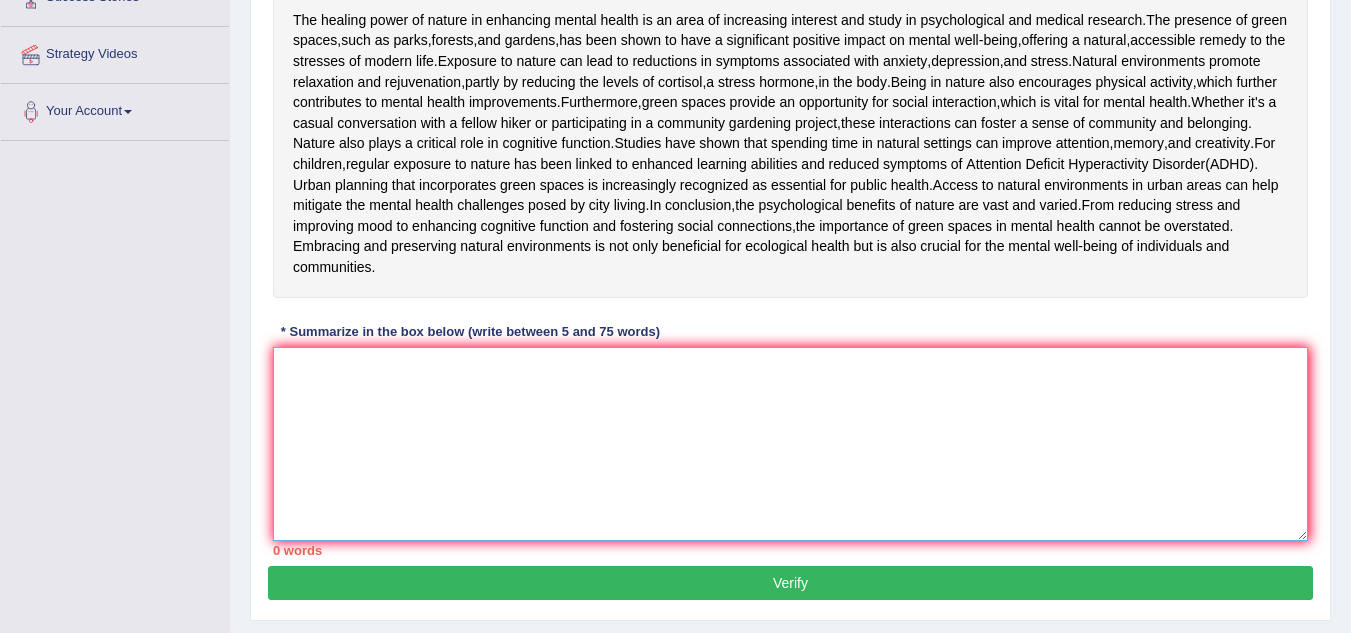 click at bounding box center (790, 444) 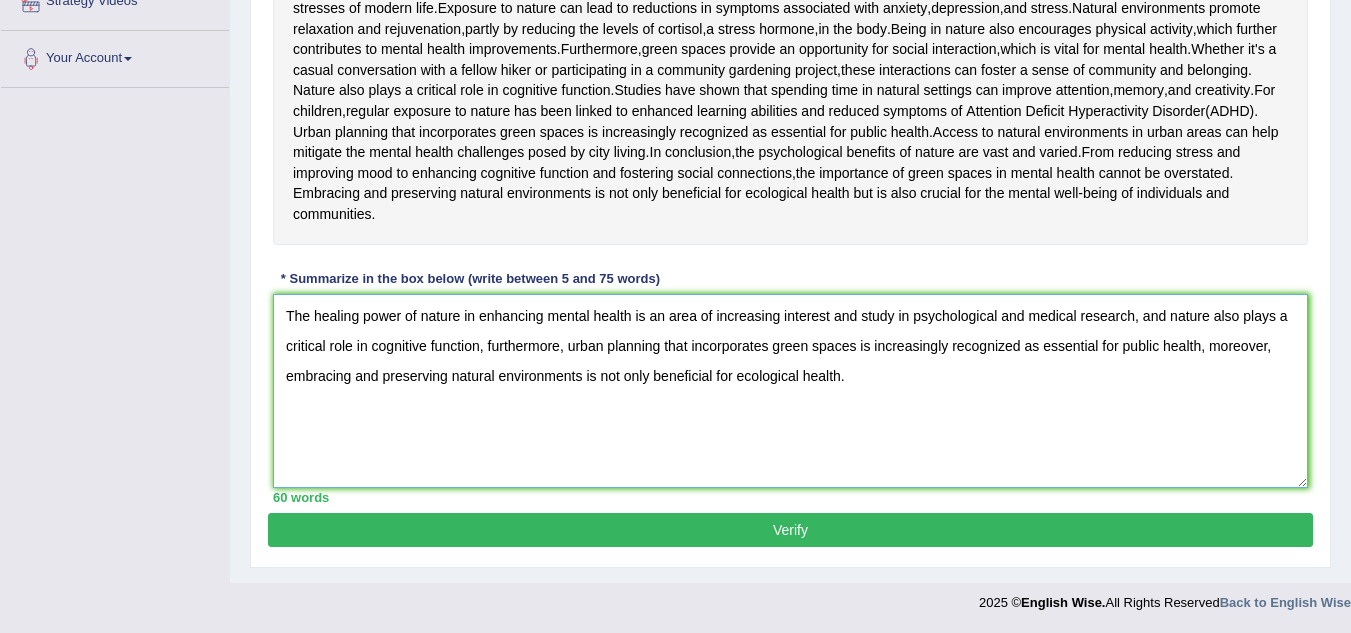 scroll, scrollTop: 632, scrollLeft: 0, axis: vertical 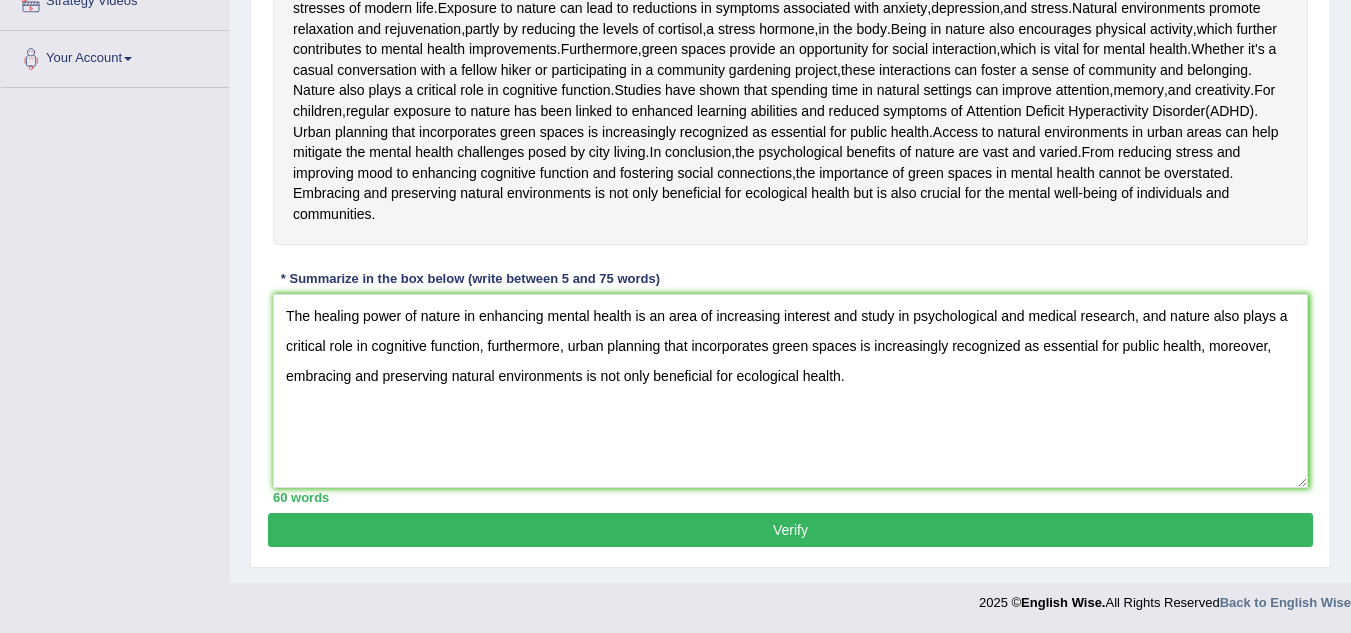 click on "Verify" at bounding box center [790, 530] 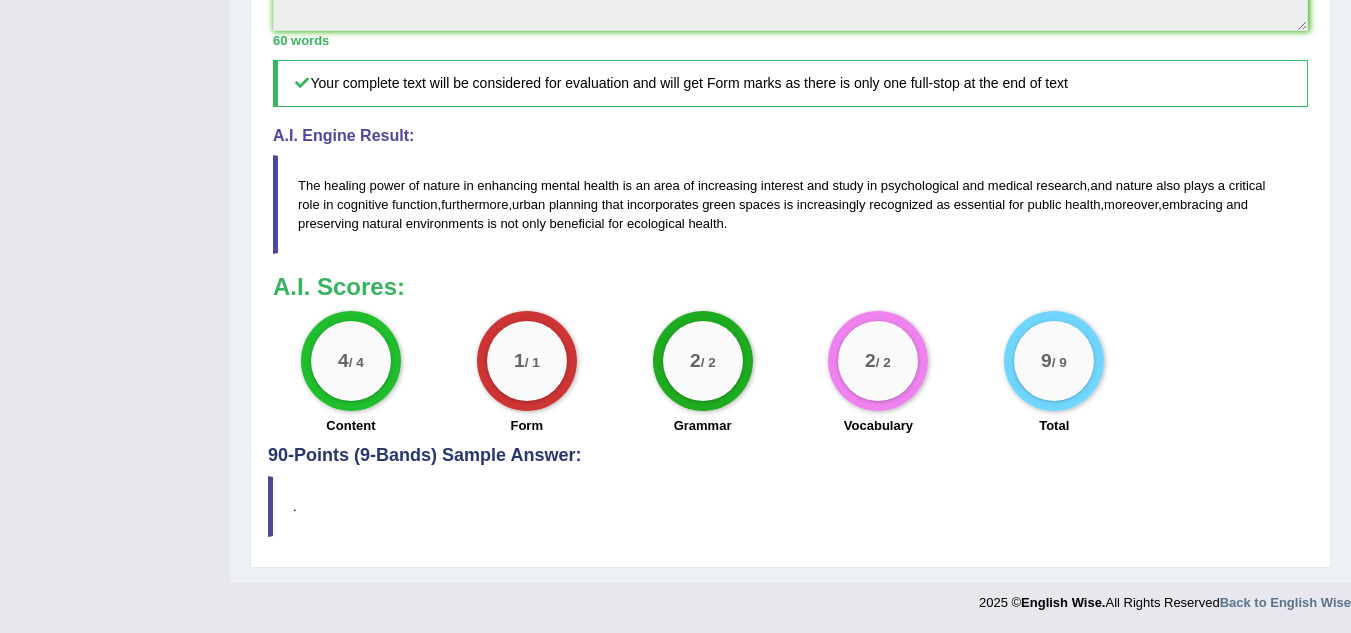 scroll, scrollTop: 1045, scrollLeft: 0, axis: vertical 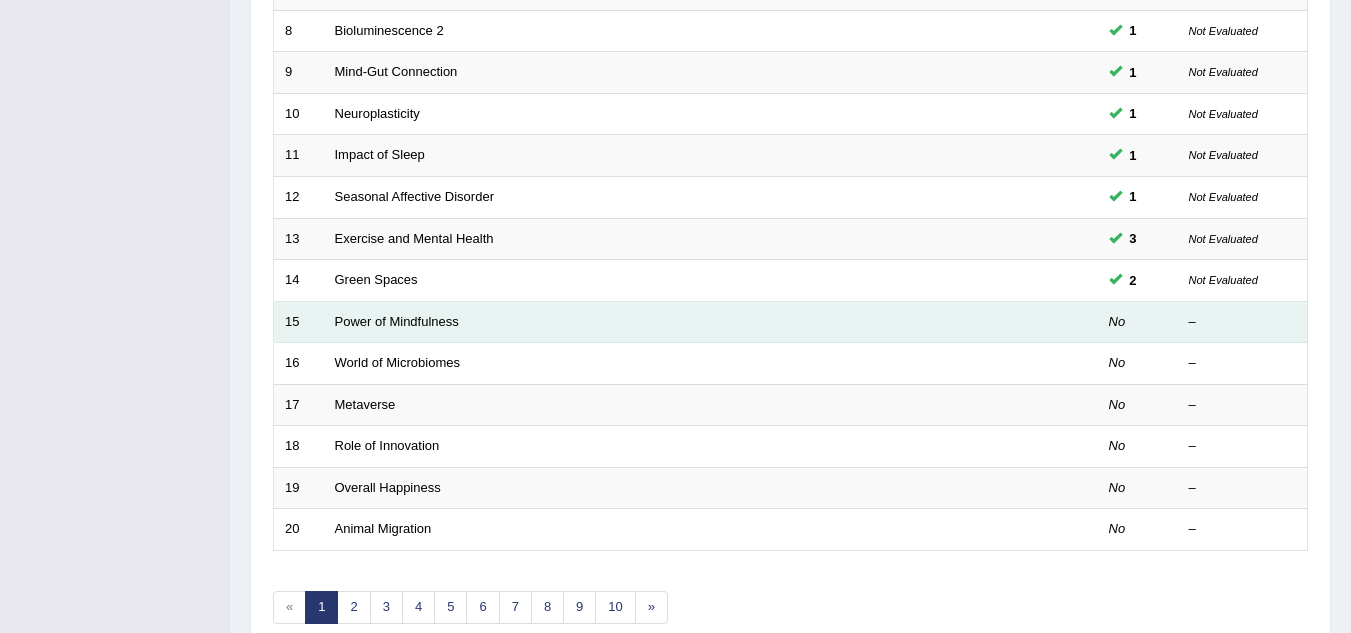 click on "Power of Mindfulness" at bounding box center (636, 322) 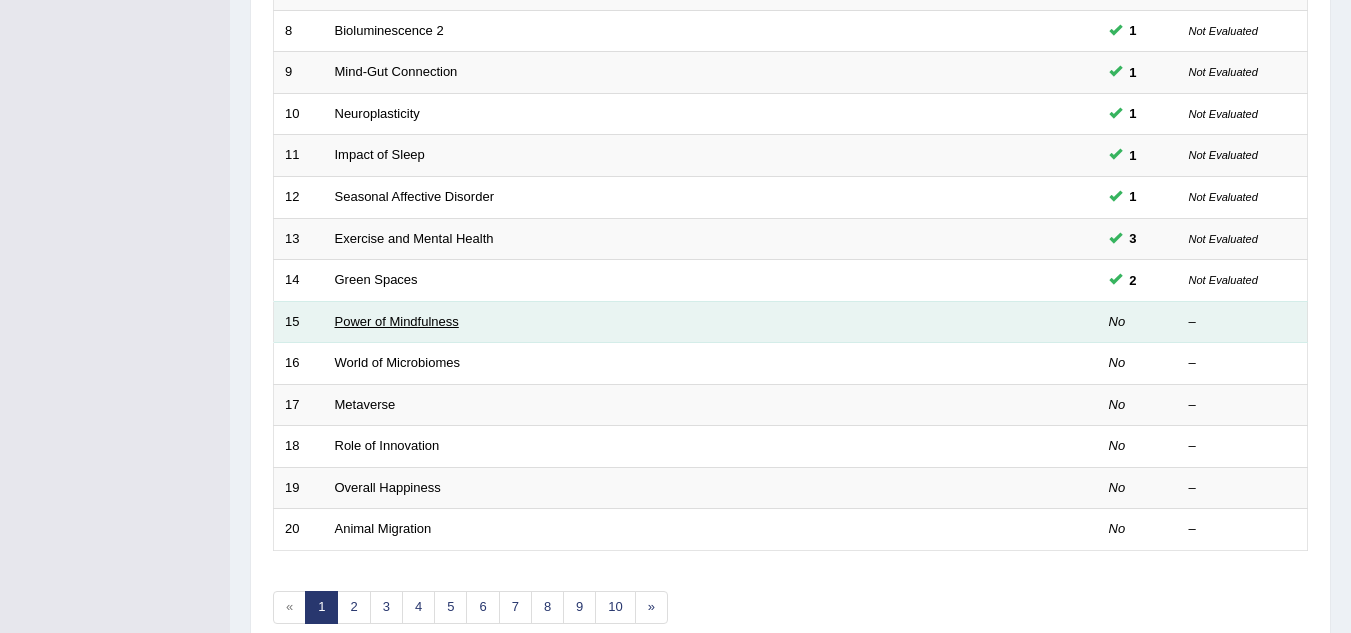 click on "Power of Mindfulness" at bounding box center [397, 321] 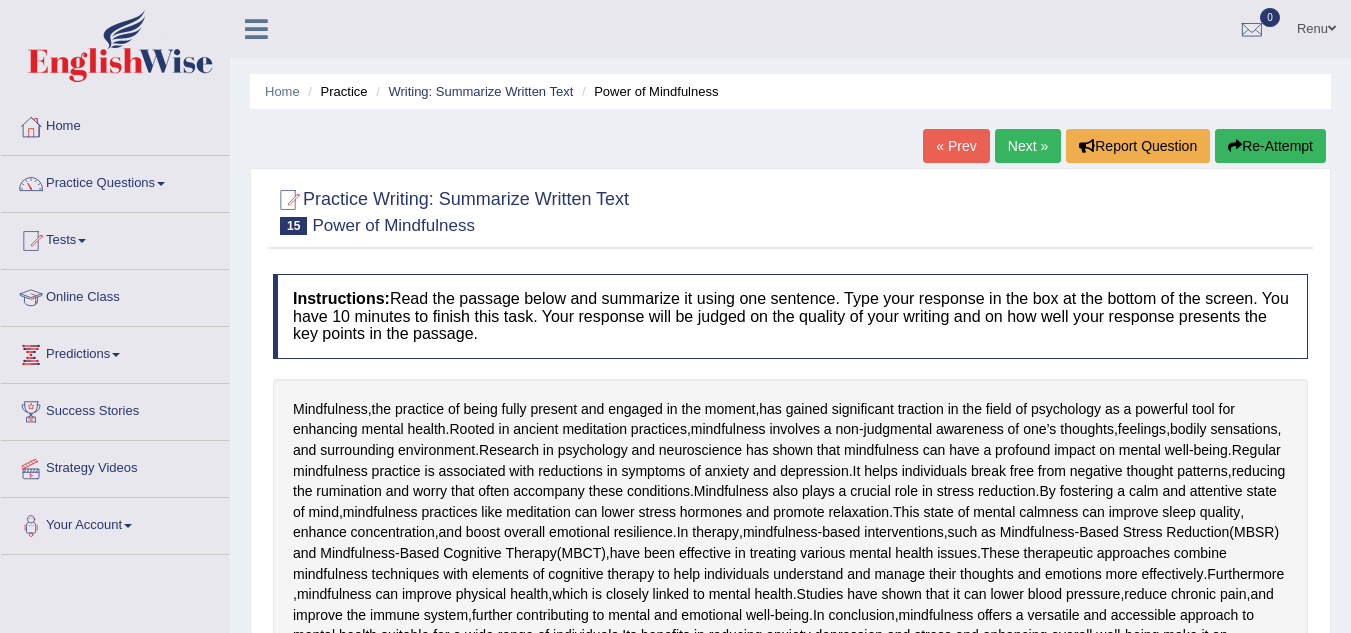 scroll, scrollTop: 0, scrollLeft: 0, axis: both 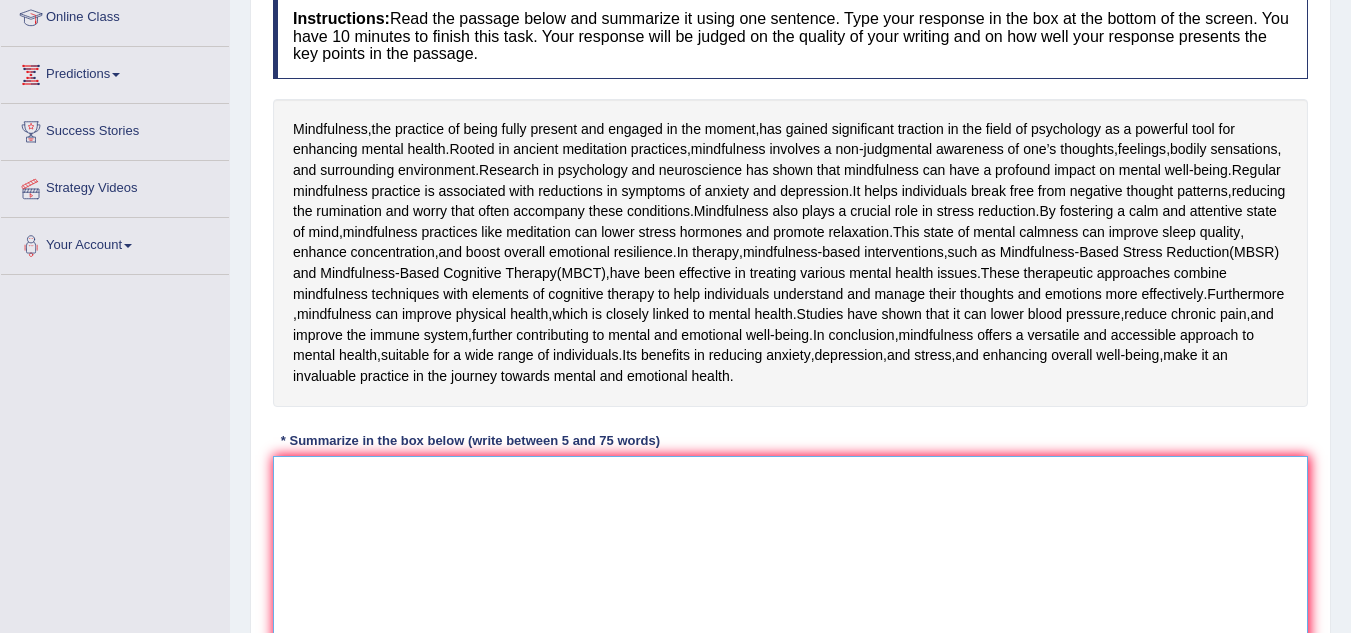 click at bounding box center (790, 553) 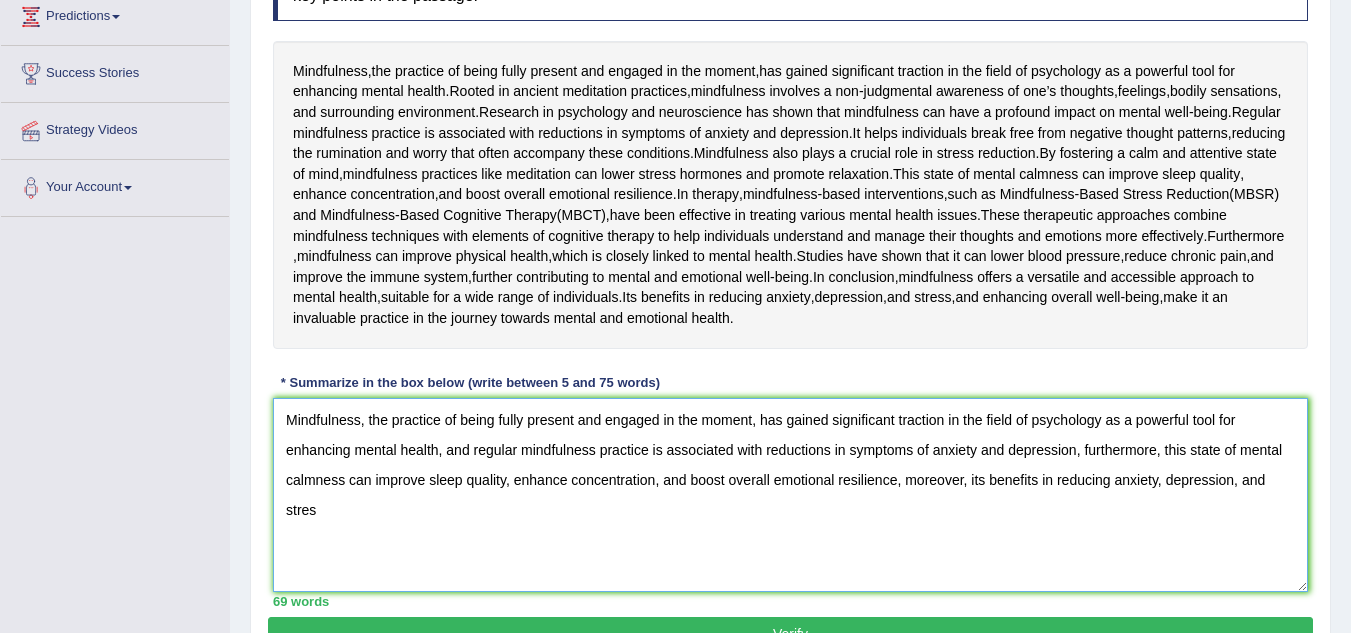 scroll, scrollTop: 368, scrollLeft: 0, axis: vertical 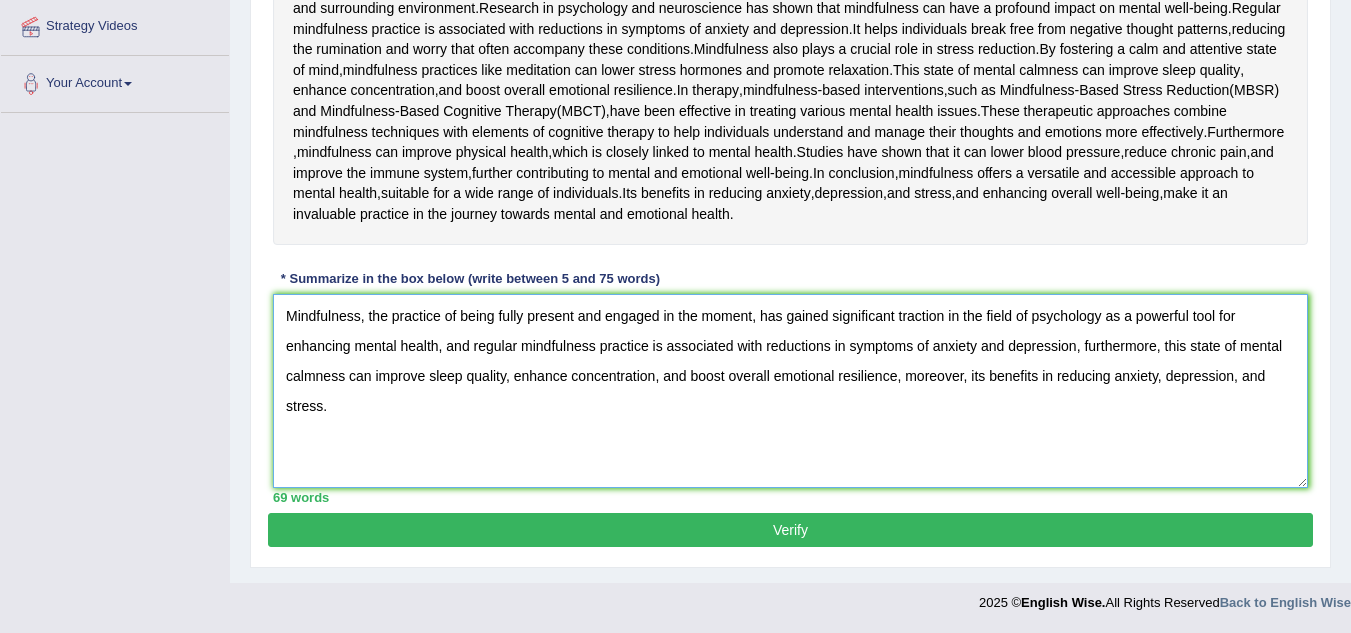 type on "Mindfulness, the practice of being fully present and engaged in the moment, has gained significant traction in the field of psychology as a powerful tool for enhancing mental health, and regular mindfulness practice is associated with reductions in symptoms of anxiety and depression, furthermore, this state of mental calmness can improve sleep quality, enhance concentration, and boost overall emotional resilience, moreover, its benefits in reducing anxiety, depression, and stress." 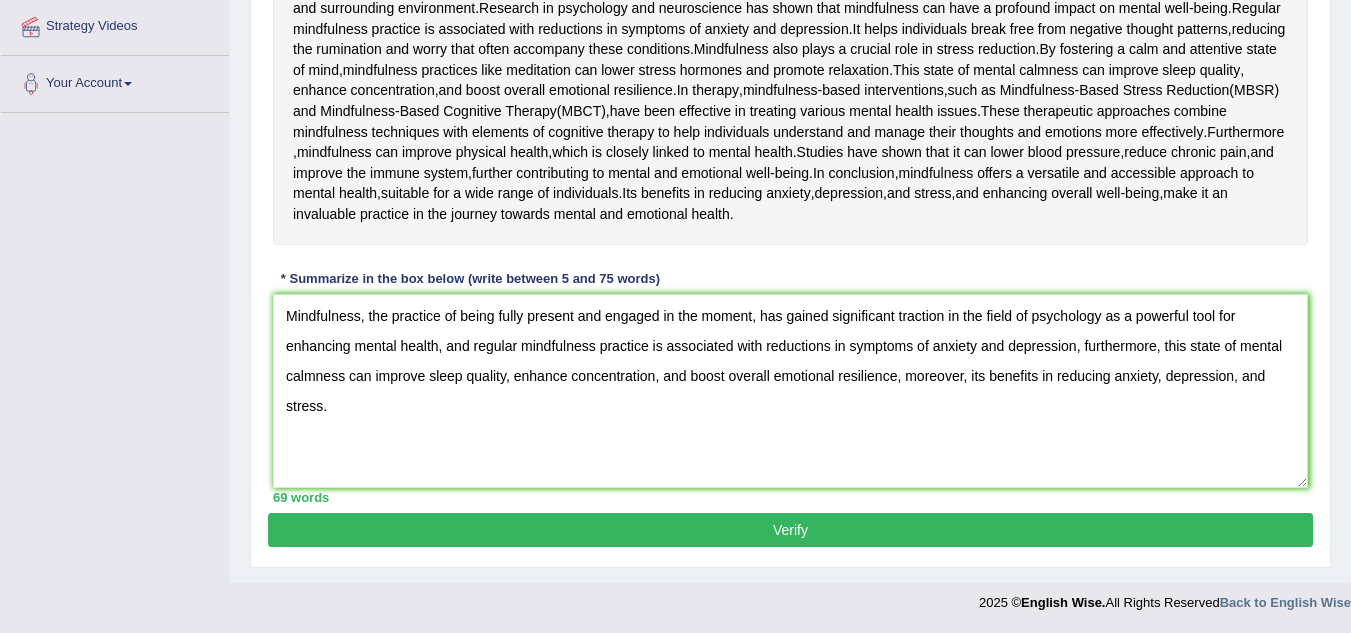 click on "Verify" at bounding box center (790, 530) 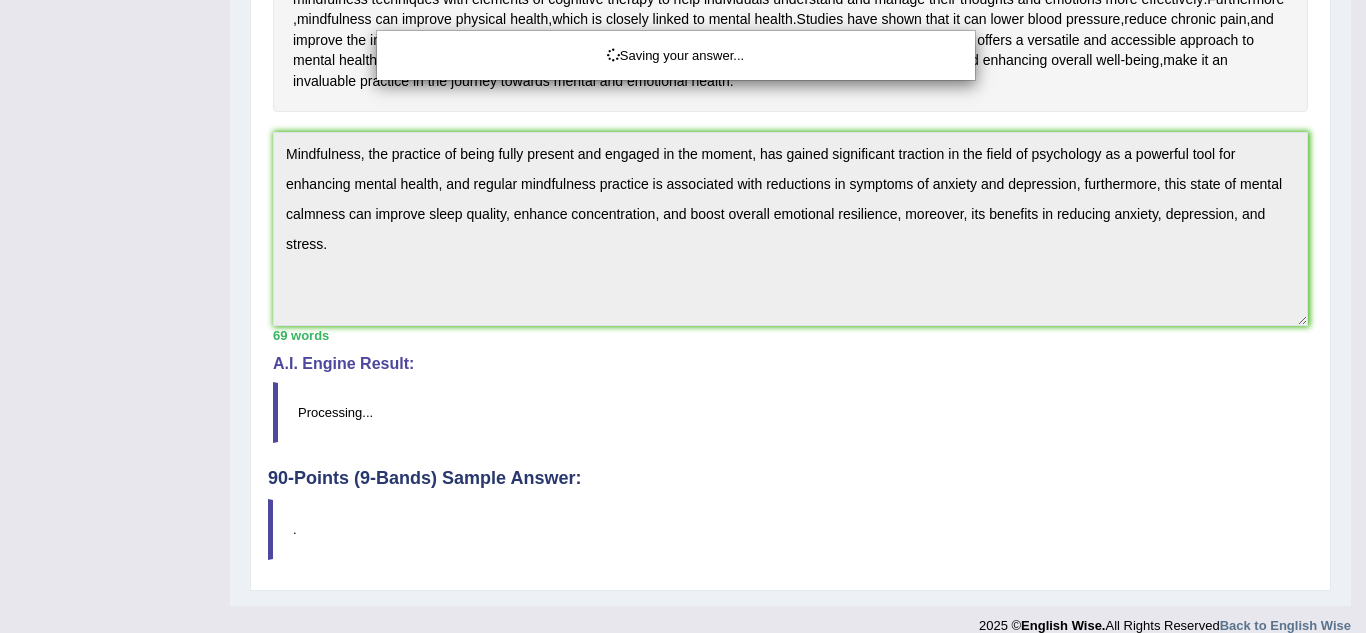 click on "Saving your answer..." at bounding box center (683, 316) 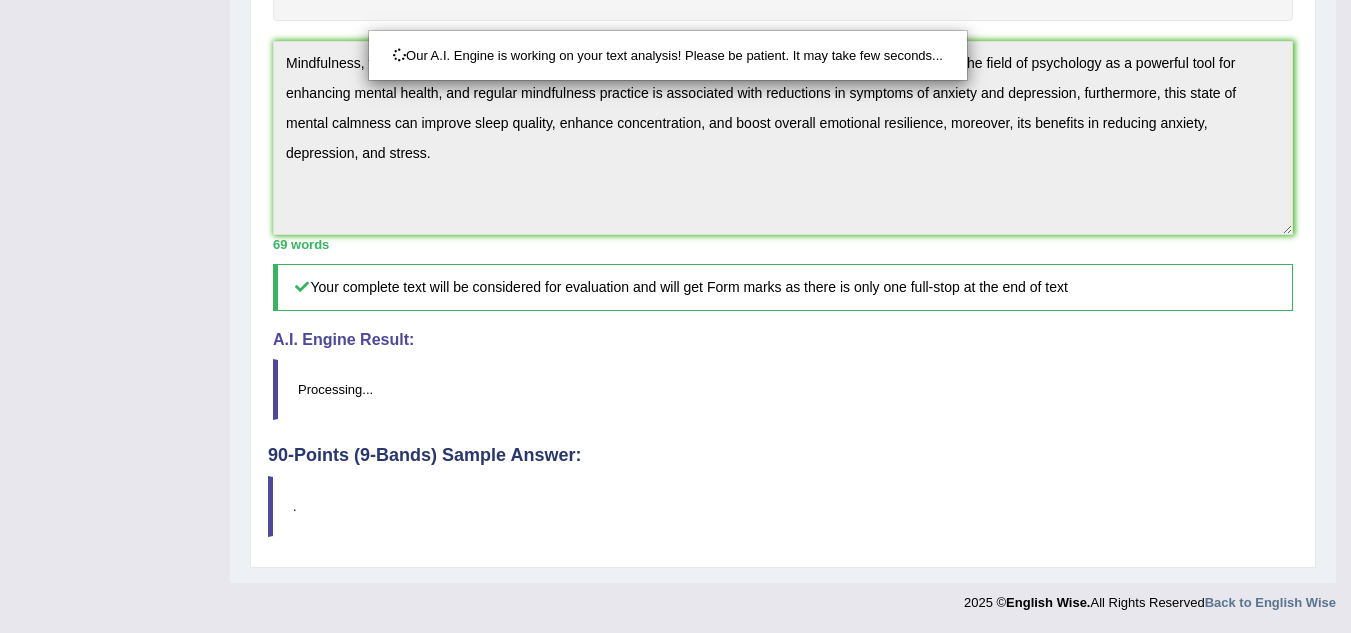 scroll, scrollTop: 810, scrollLeft: 0, axis: vertical 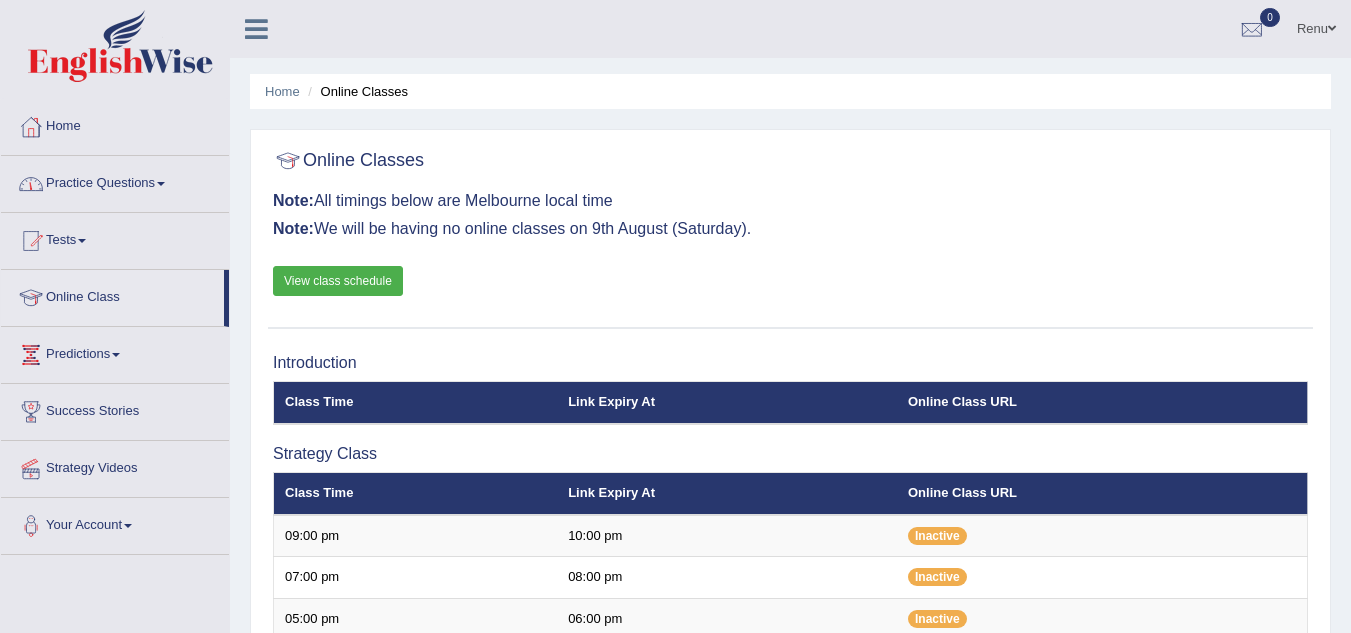 click on "Practice Questions" at bounding box center (115, 181) 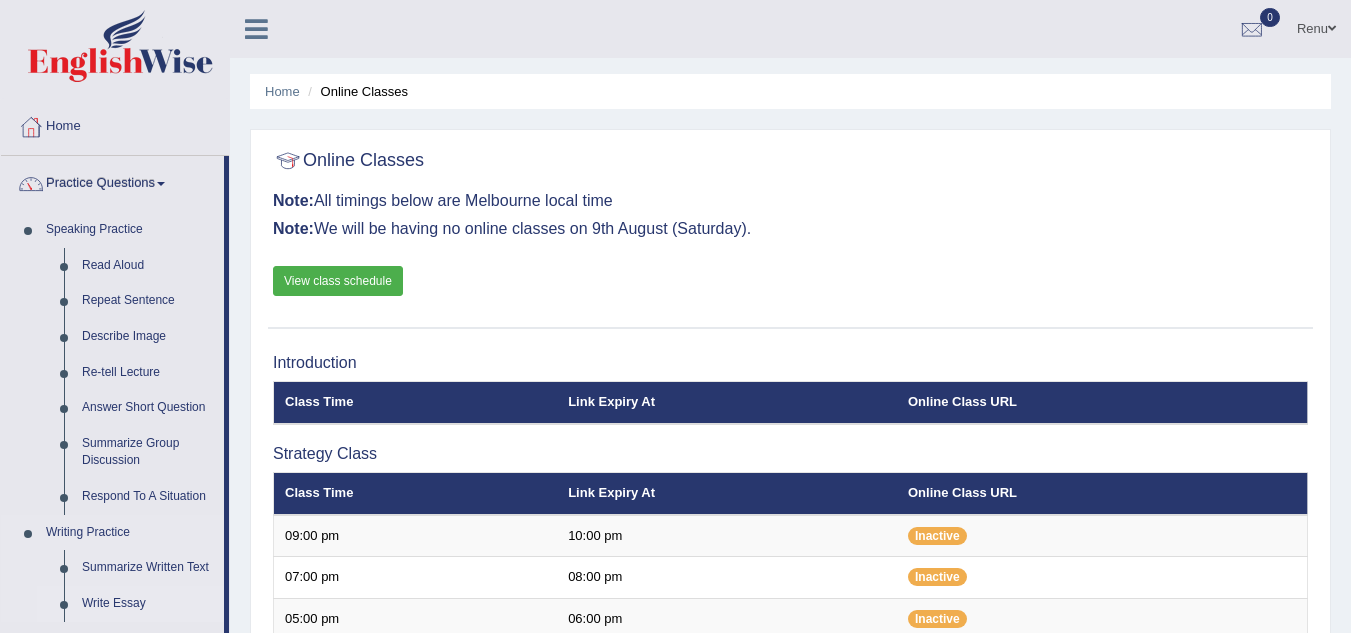 click on "Write Essay" at bounding box center [148, 604] 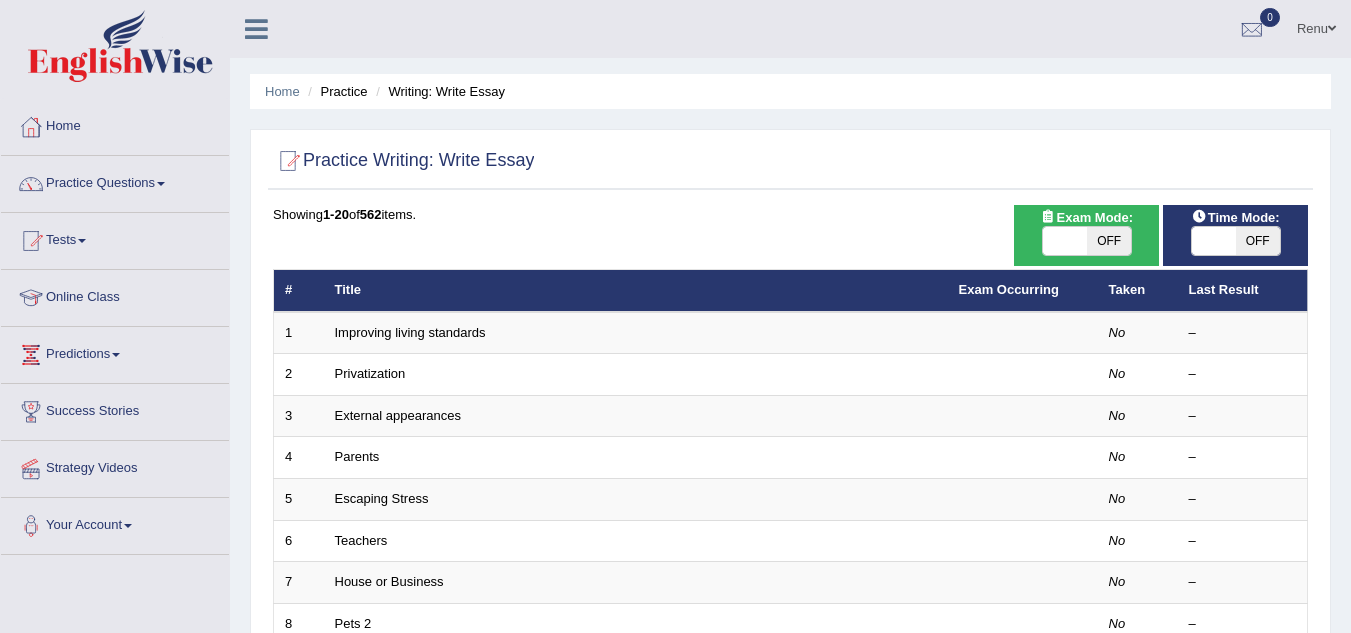 scroll, scrollTop: 0, scrollLeft: 0, axis: both 